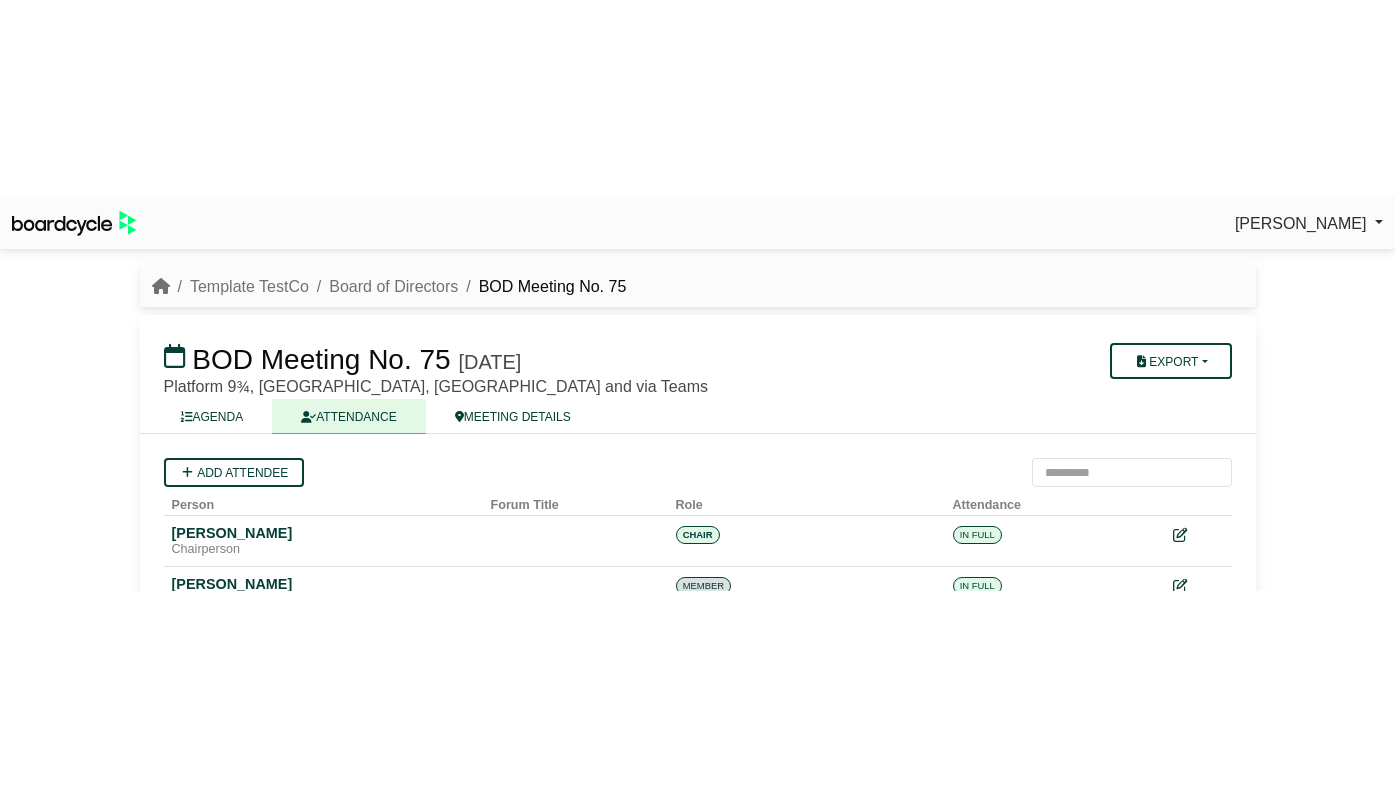 scroll, scrollTop: 189, scrollLeft: 0, axis: vertical 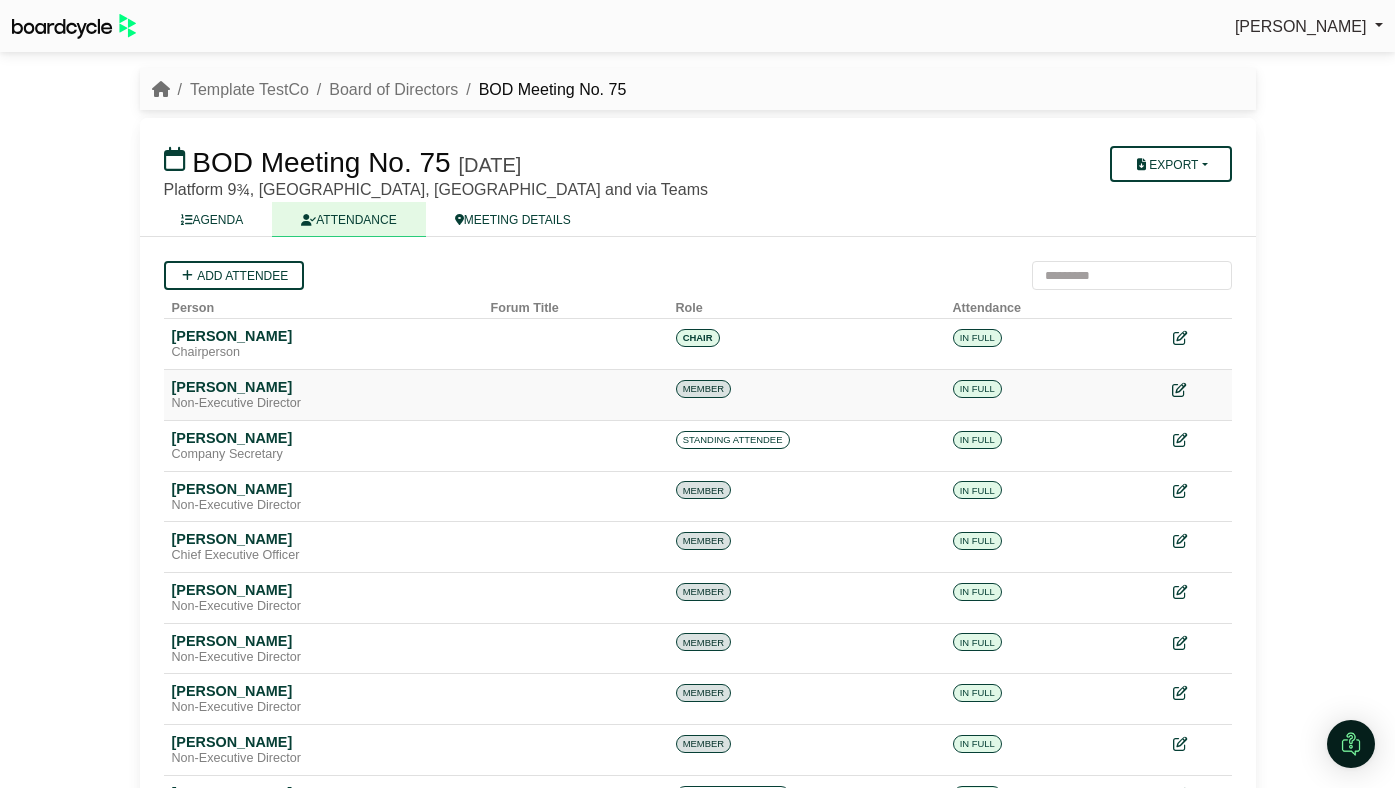 click at bounding box center (1179, 390) 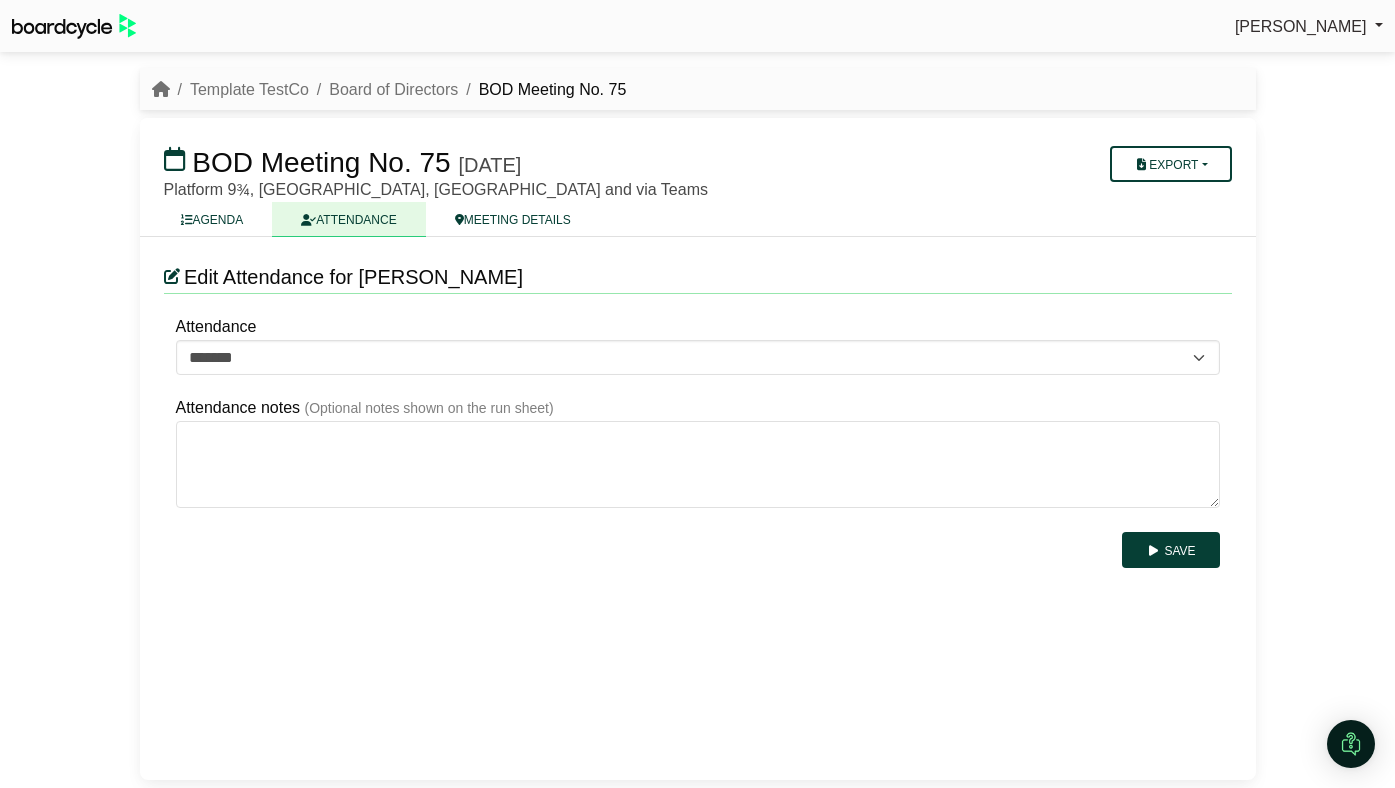 scroll, scrollTop: 0, scrollLeft: 0, axis: both 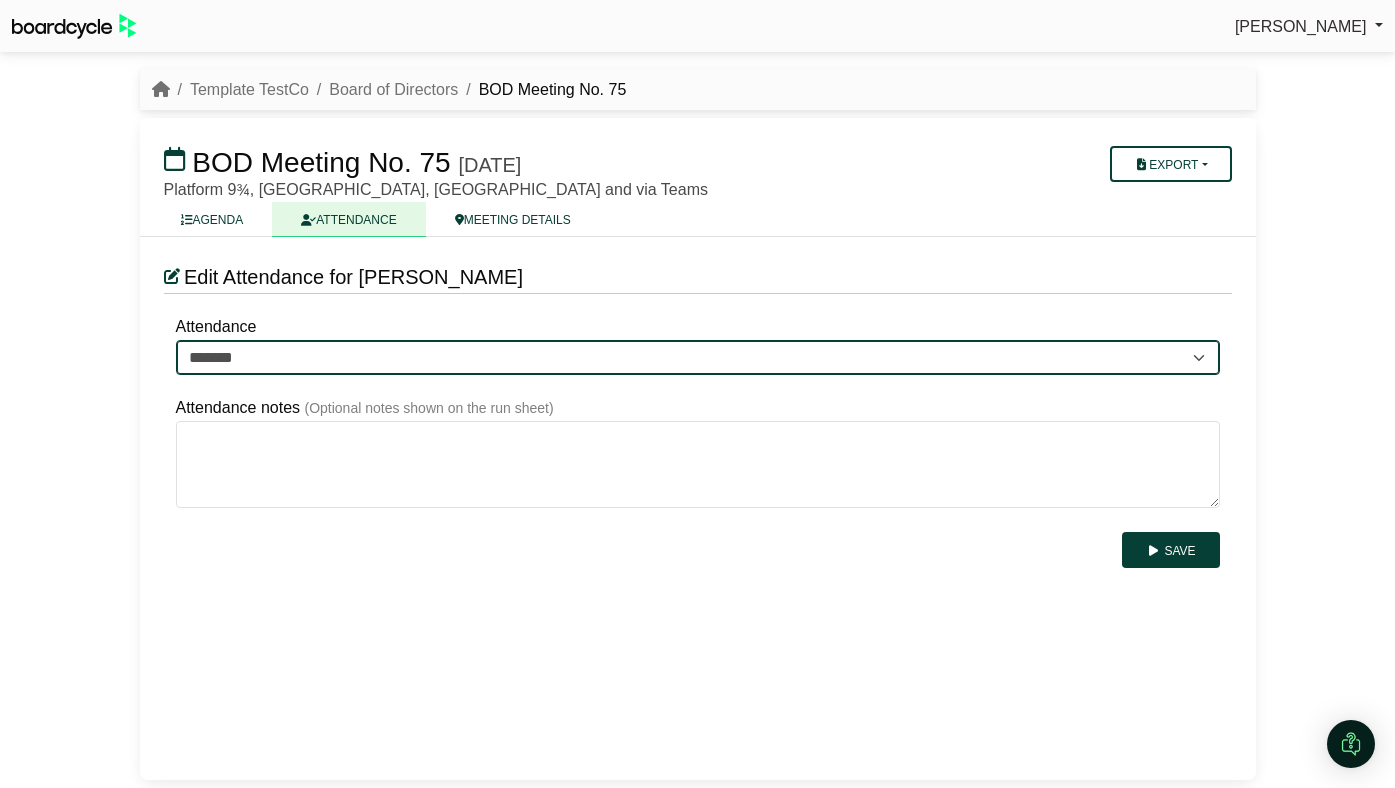 click on "*******
*******
*******" at bounding box center [698, 358] 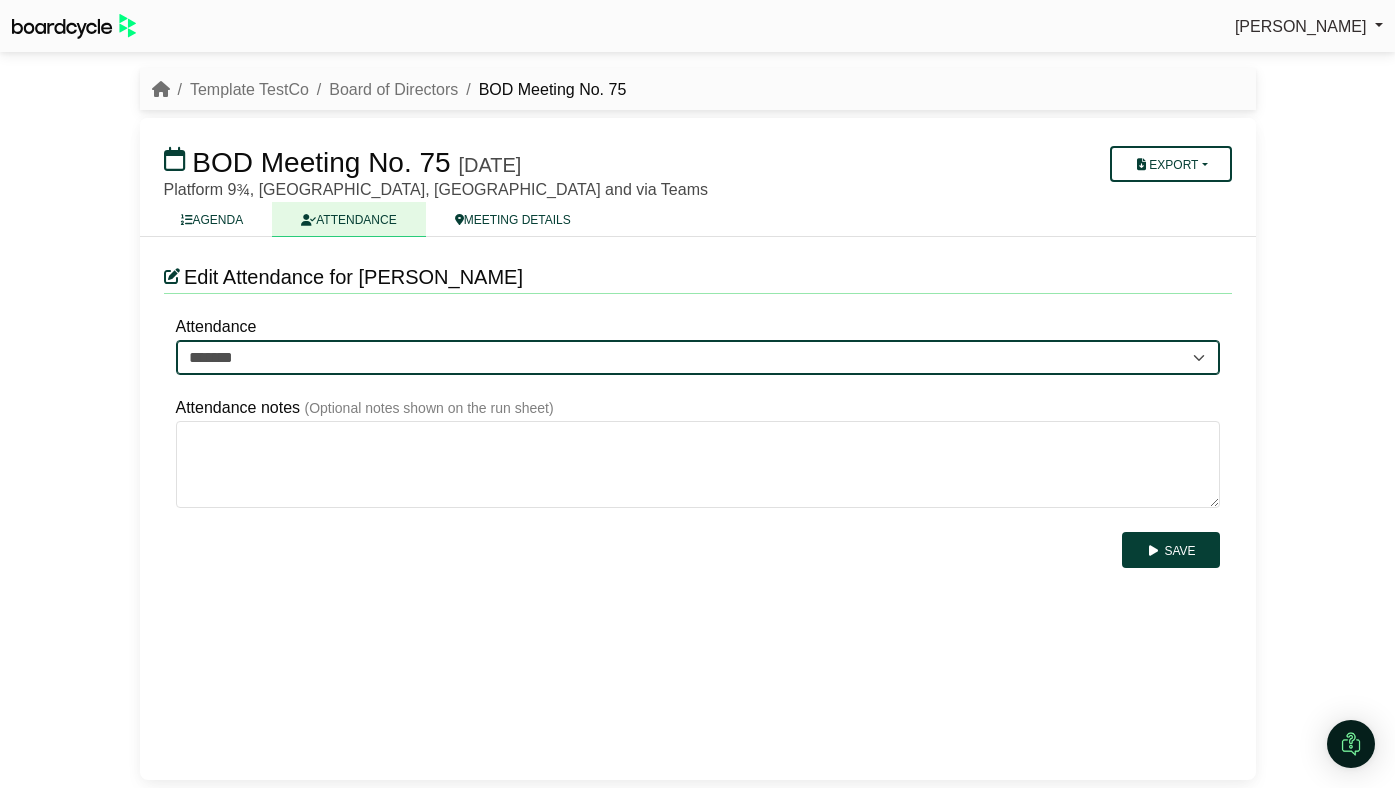 select on "*******" 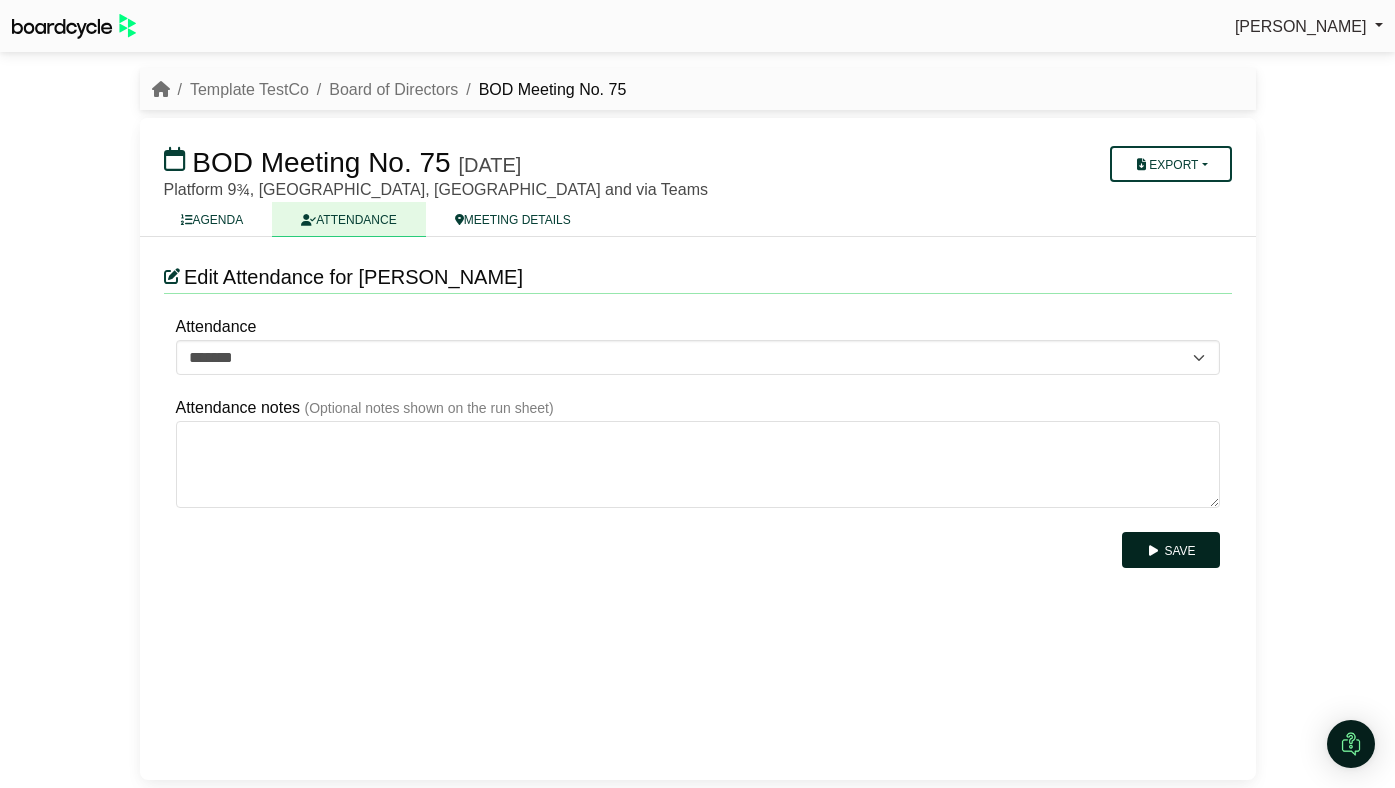 click at bounding box center [1153, 551] 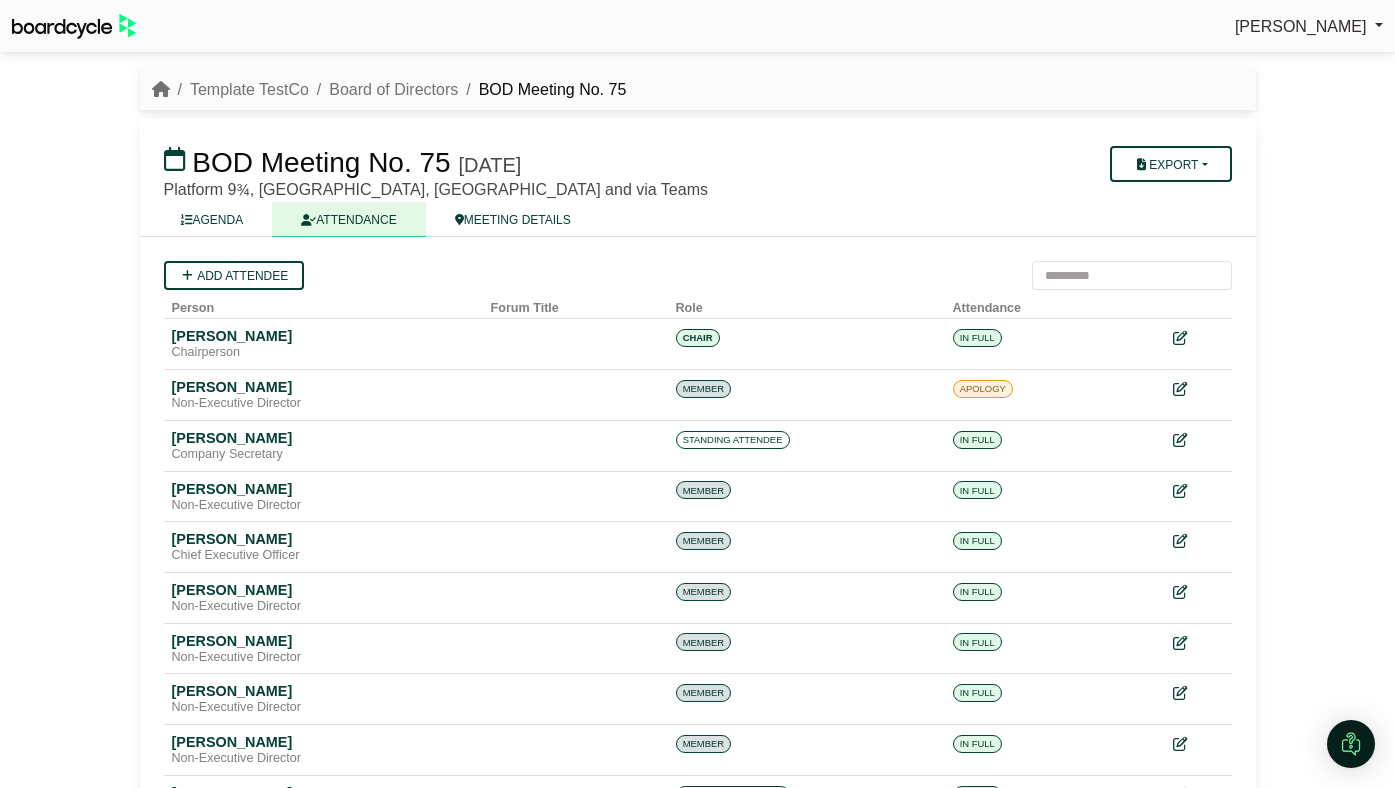 scroll, scrollTop: 0, scrollLeft: 0, axis: both 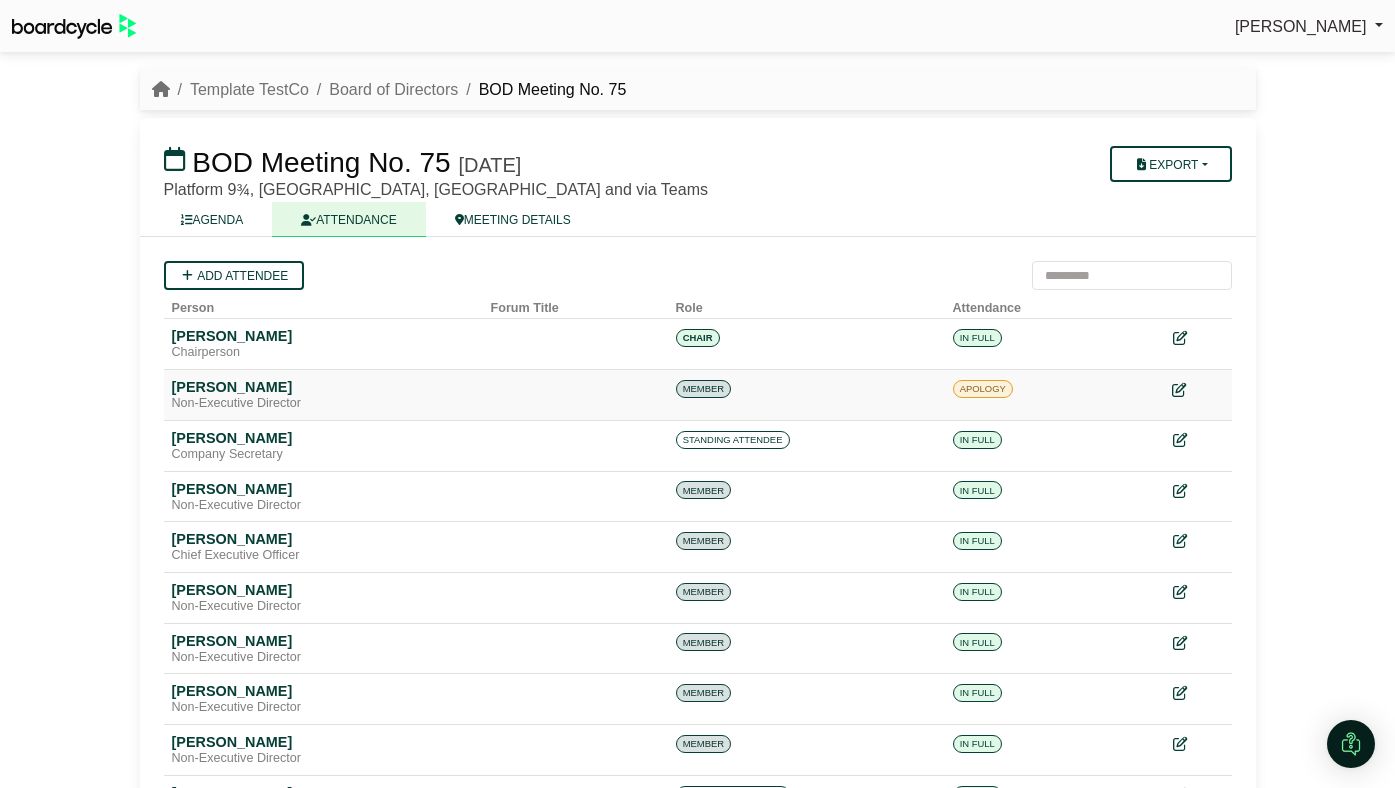click at bounding box center [1179, 390] 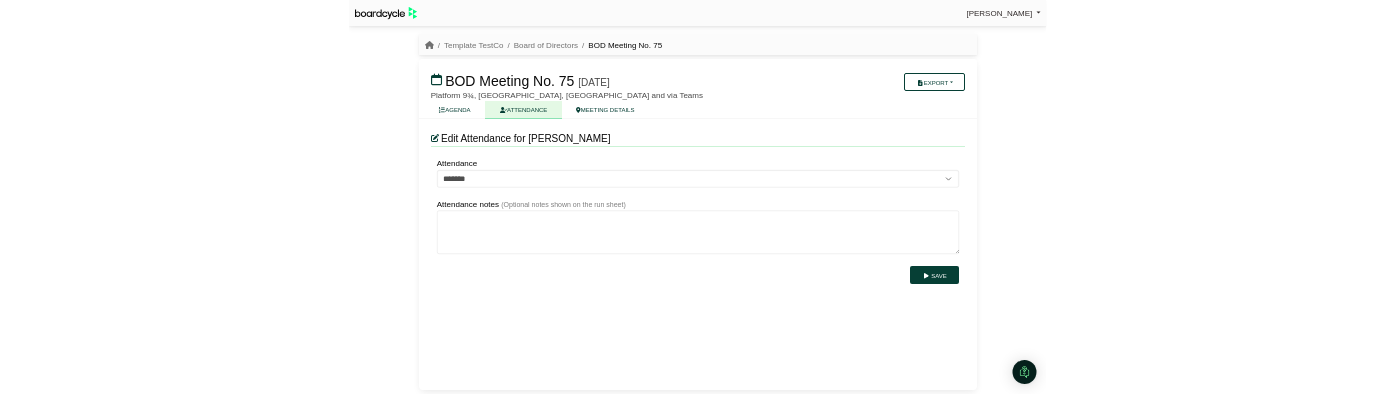 scroll, scrollTop: 0, scrollLeft: 0, axis: both 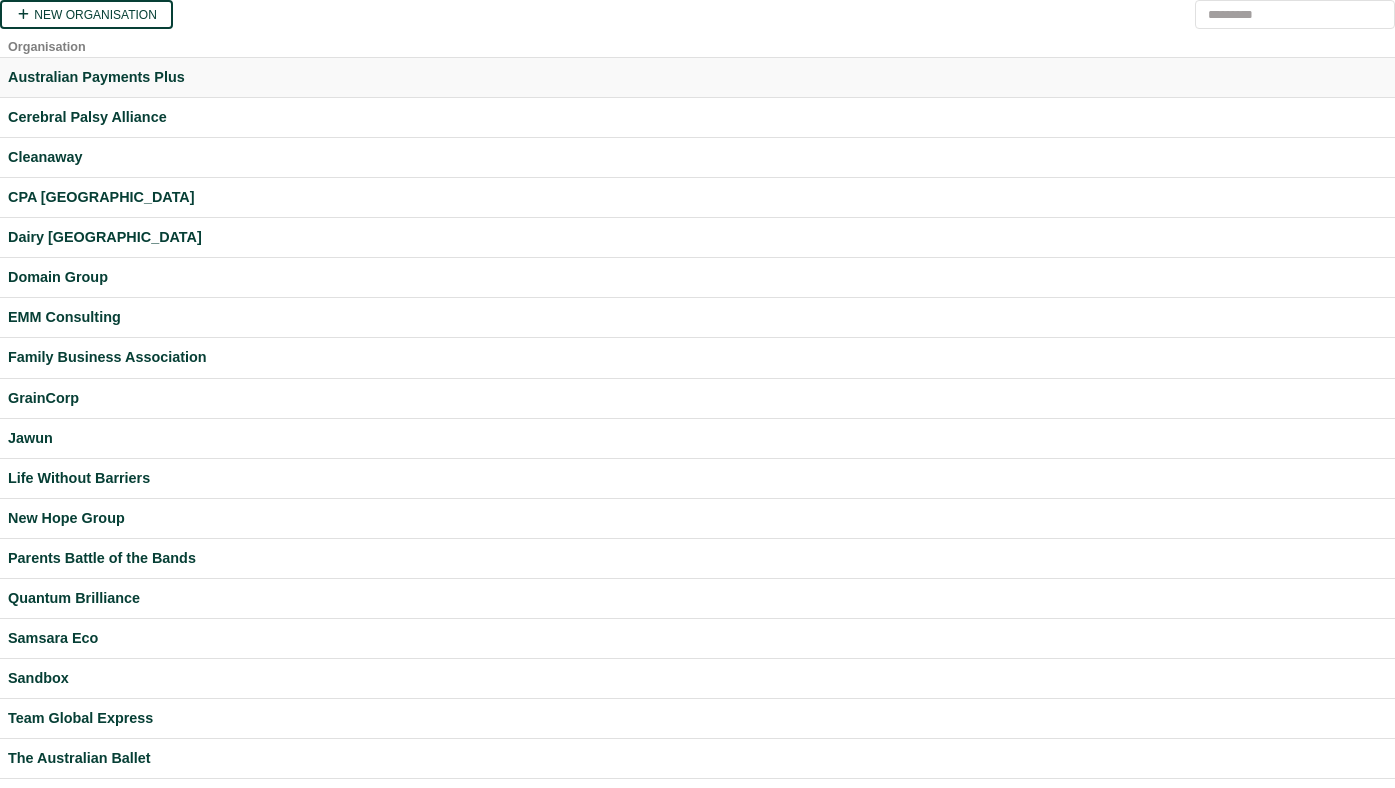click on "Australian Payments Plus" at bounding box center (697, 77) 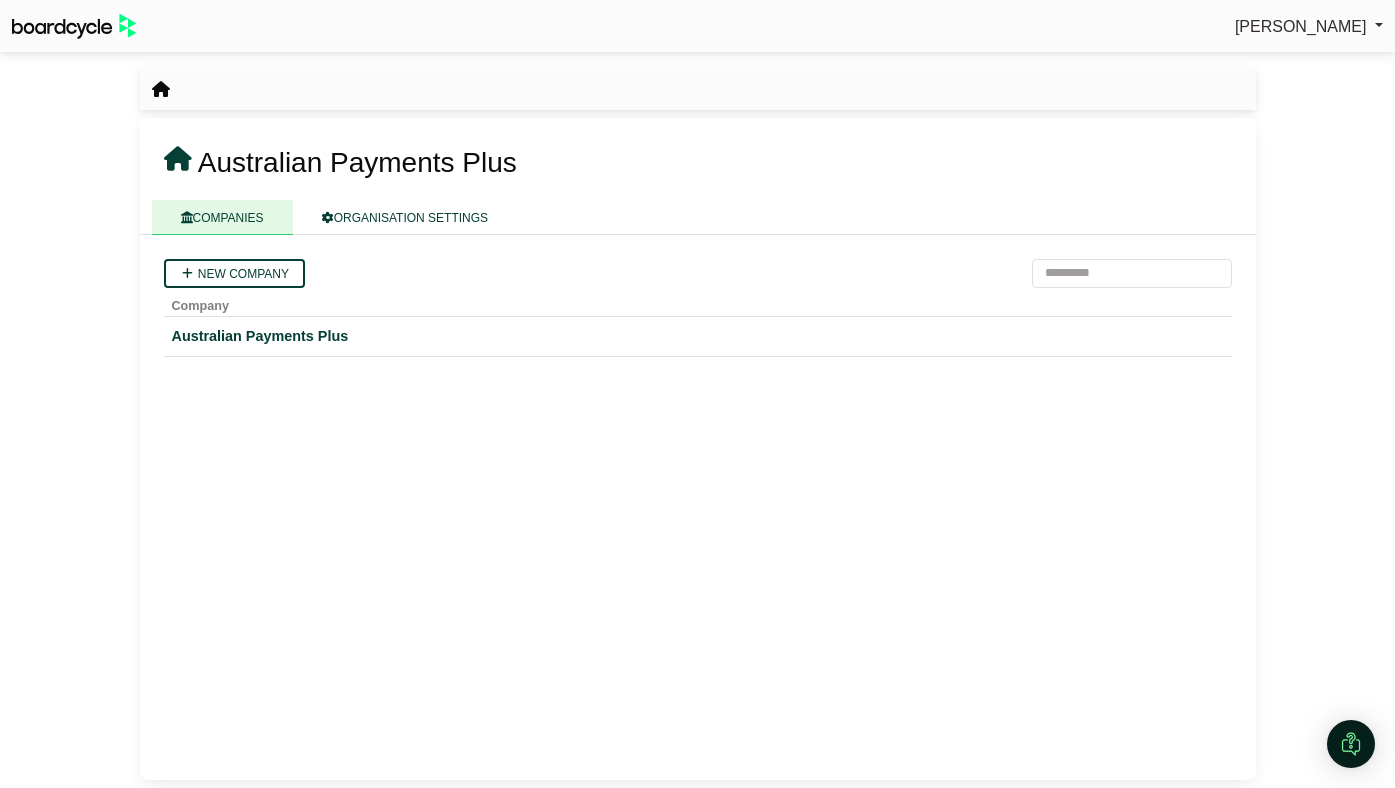 scroll, scrollTop: 0, scrollLeft: 0, axis: both 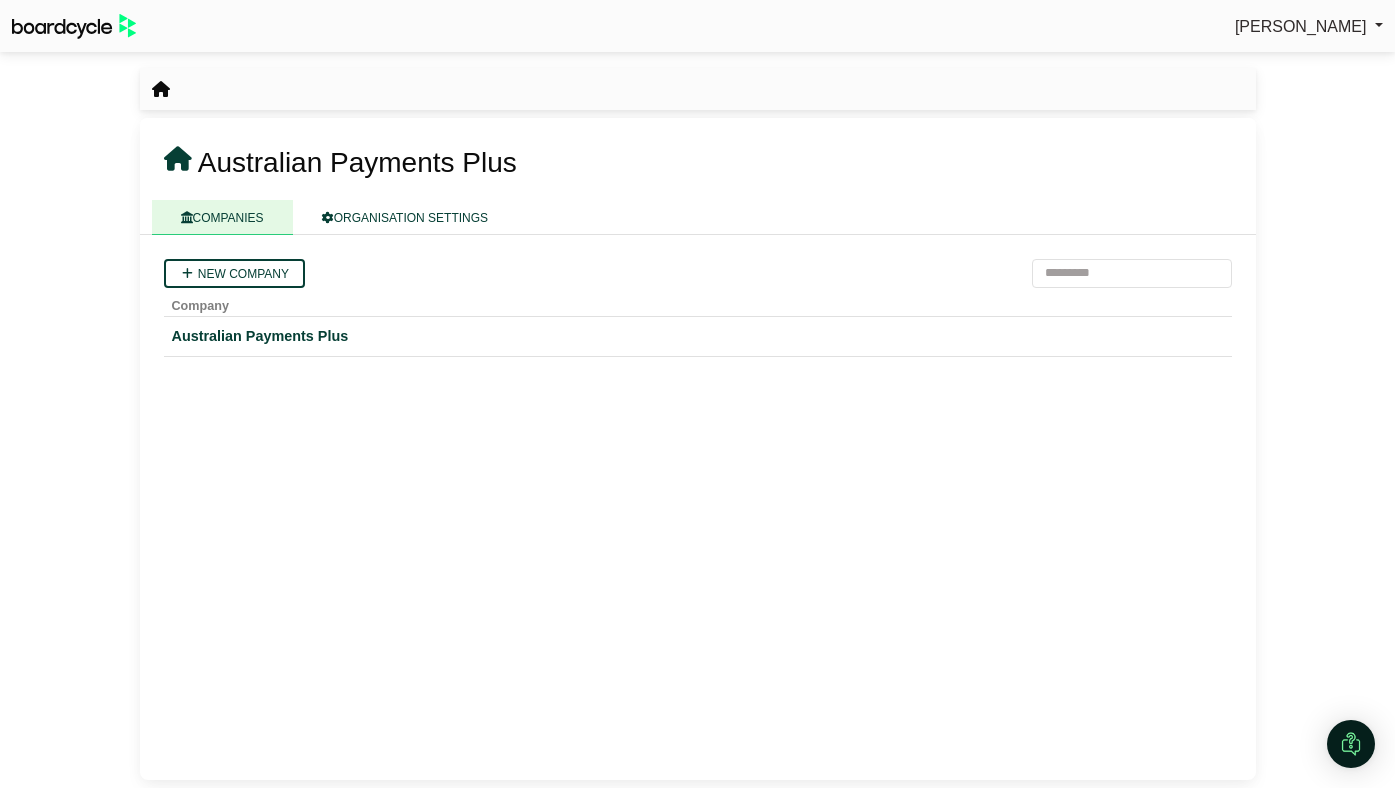 click on "[PERSON_NAME]" at bounding box center (1301, 26) 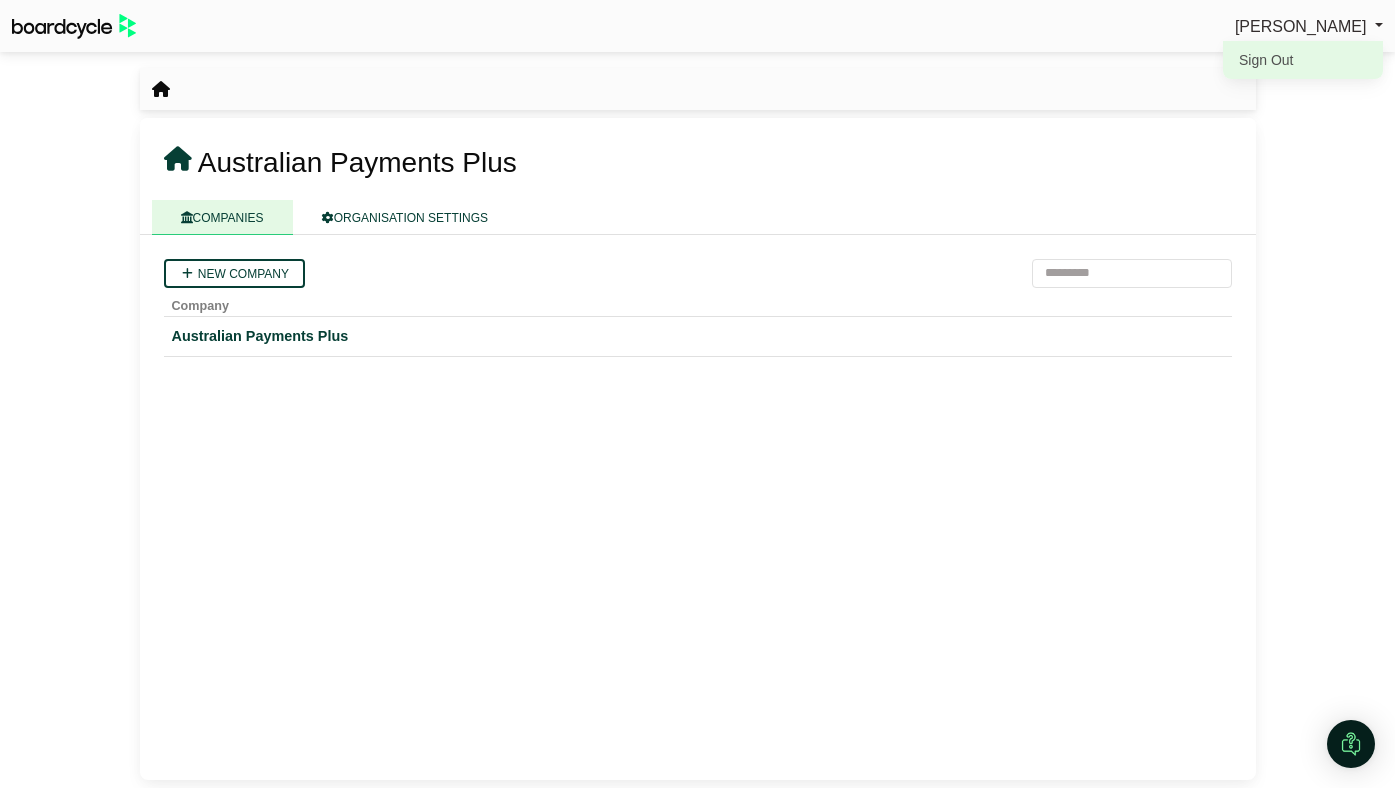 click on "Sign Out" at bounding box center (1303, 60) 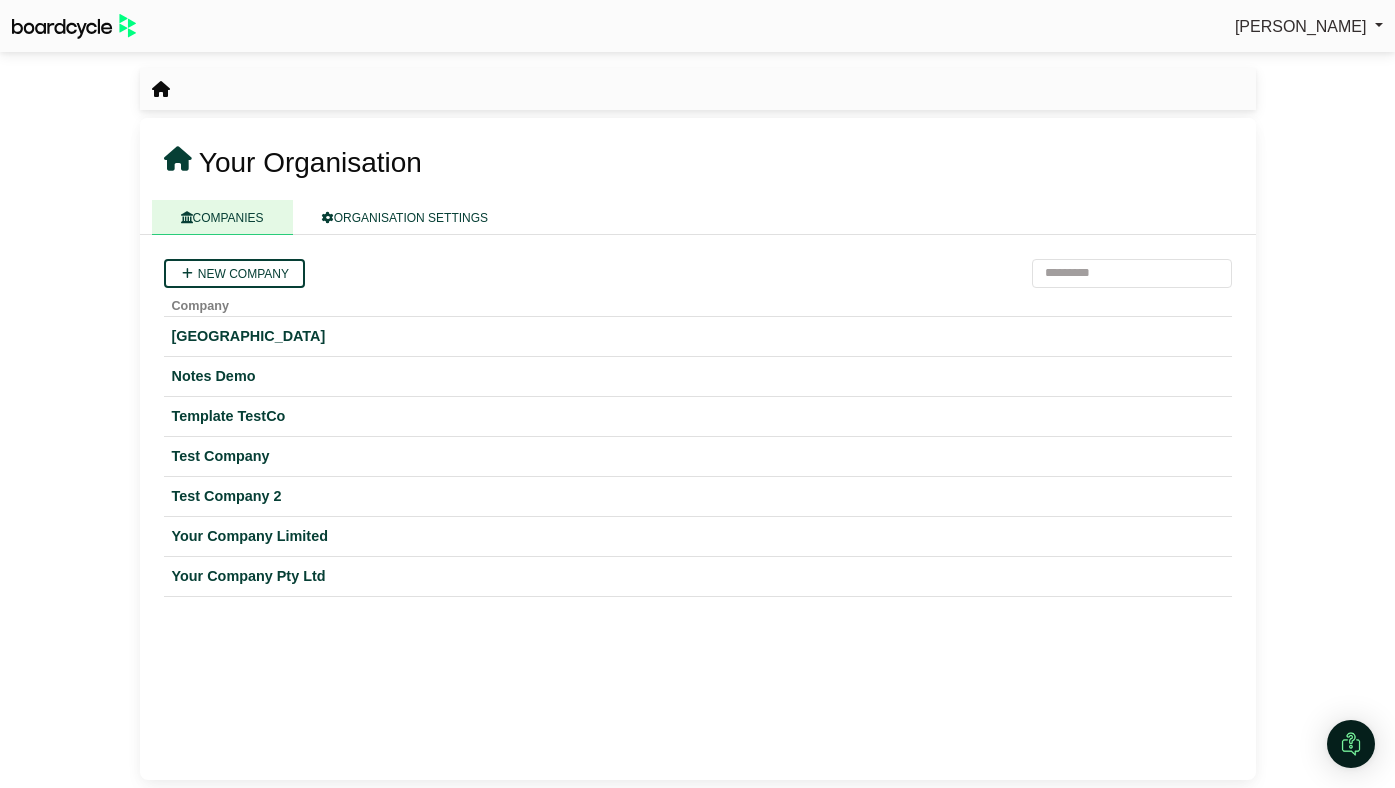 scroll, scrollTop: 0, scrollLeft: 0, axis: both 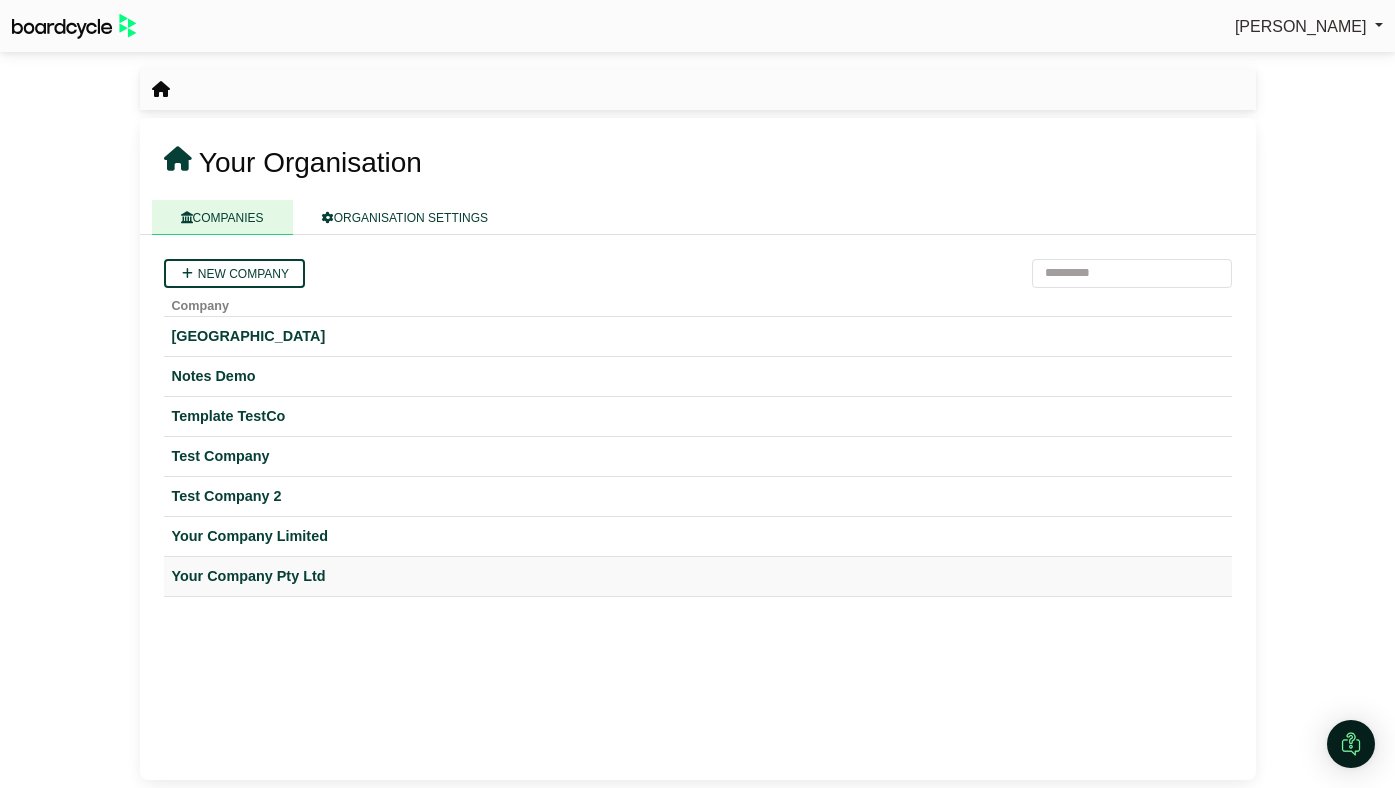 click on "Your Company Pty Ltd" at bounding box center (698, 576) 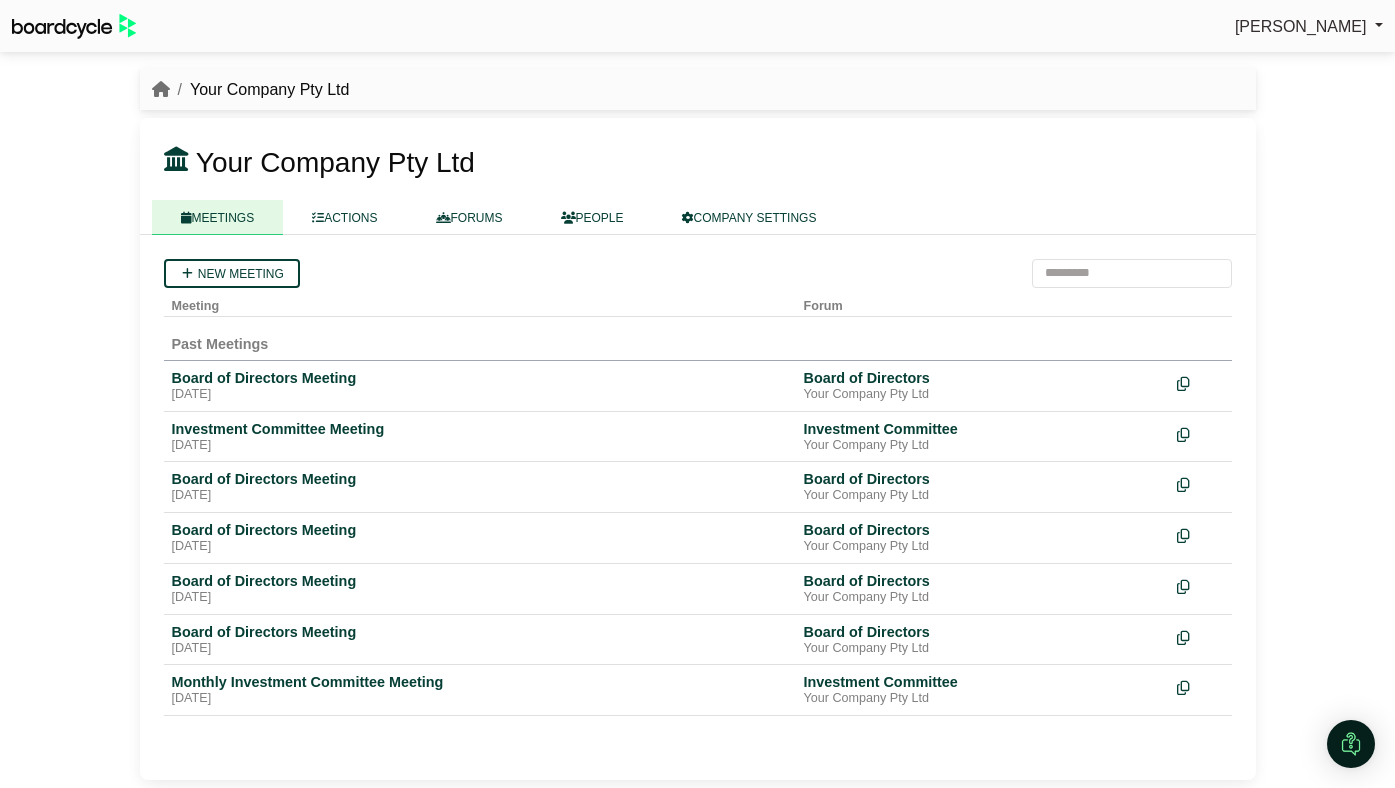 scroll, scrollTop: 0, scrollLeft: 0, axis: both 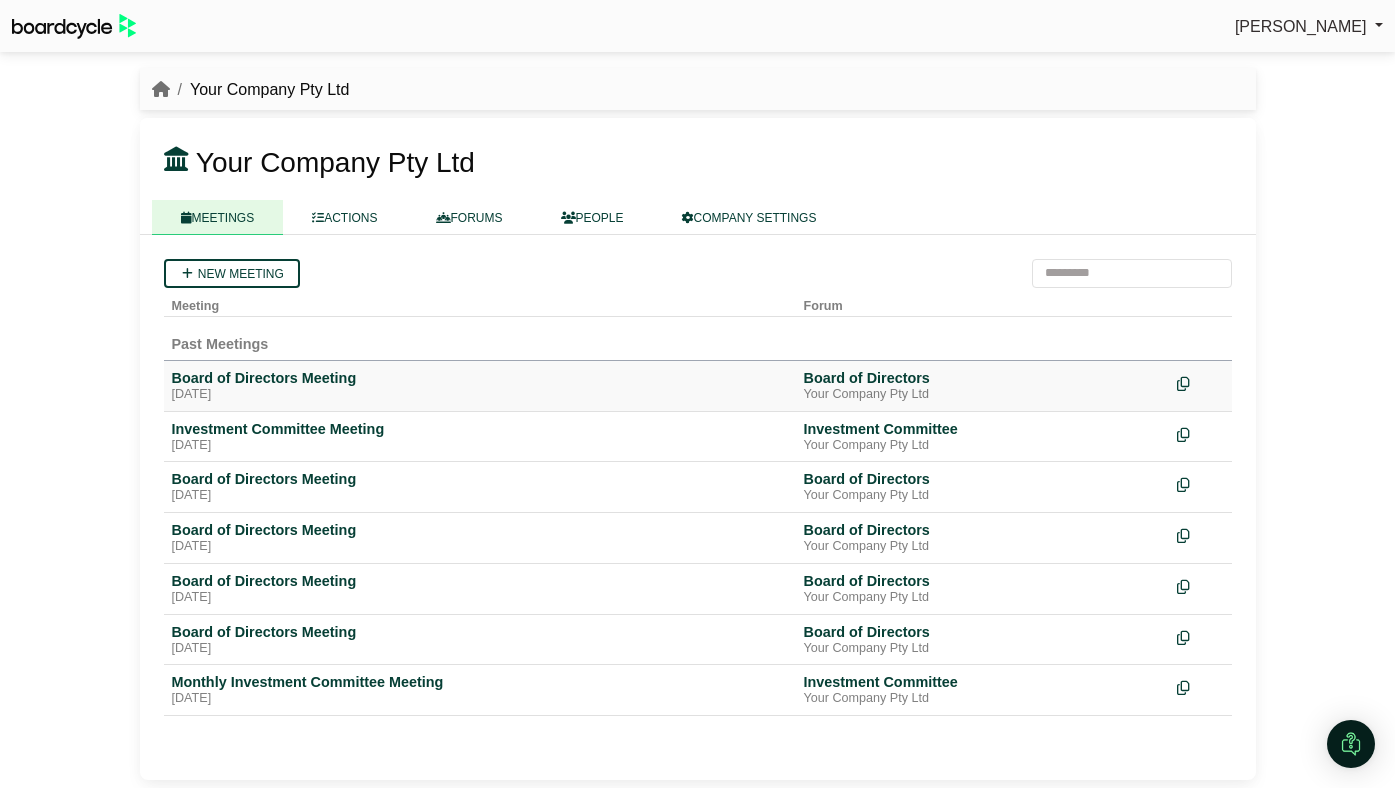 click on "Board of Directors Meeting" at bounding box center [480, 378] 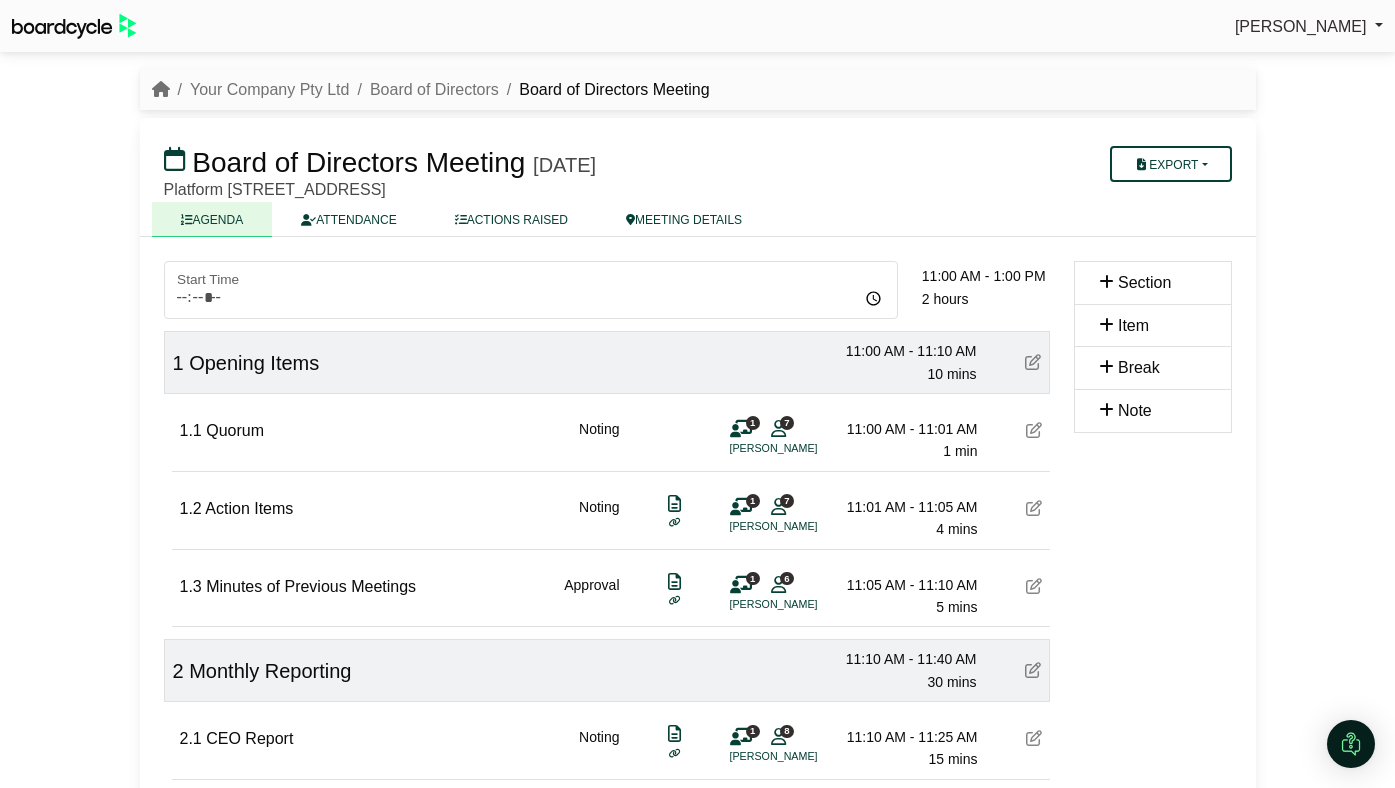 scroll, scrollTop: 0, scrollLeft: 0, axis: both 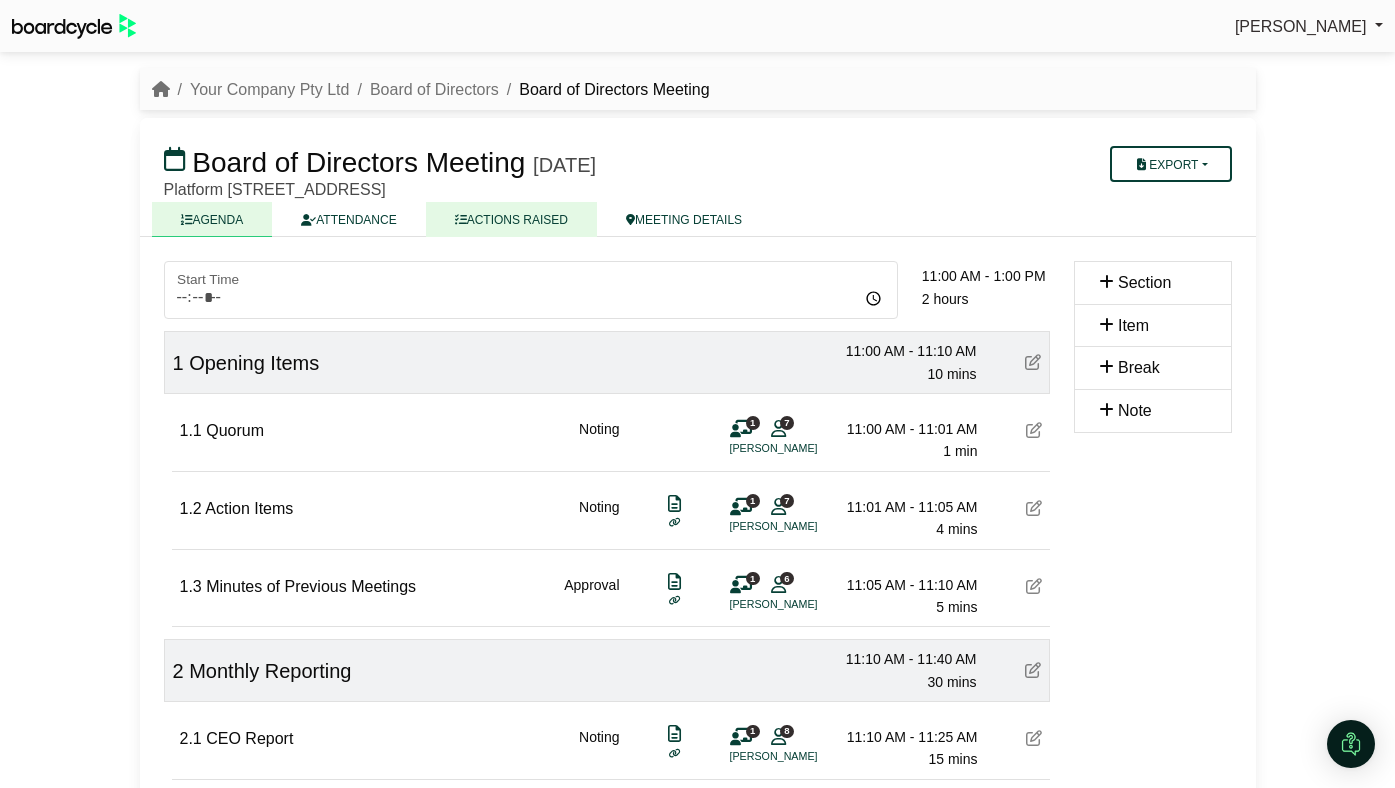 click on "ACTIONS RAISED" at bounding box center [511, 219] 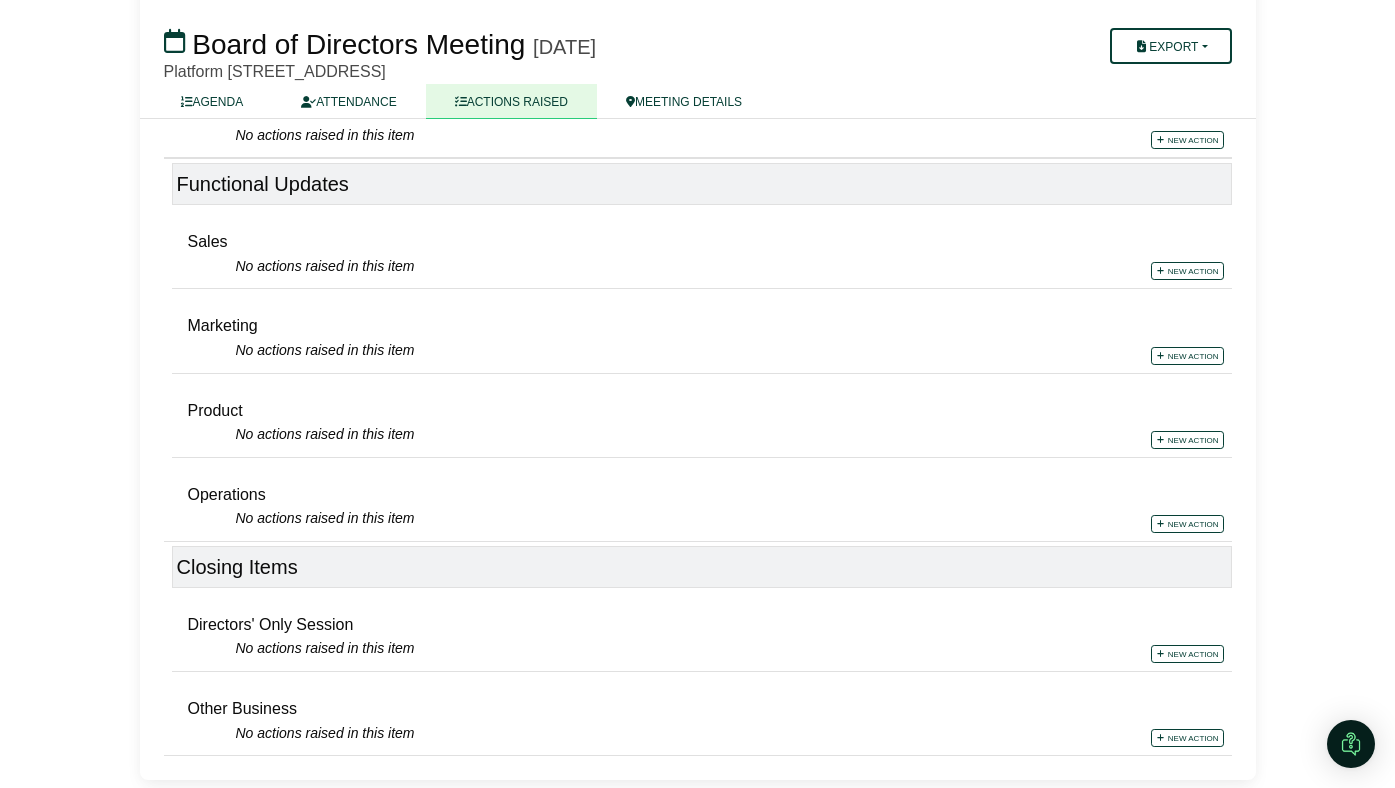 scroll, scrollTop: 0, scrollLeft: 0, axis: both 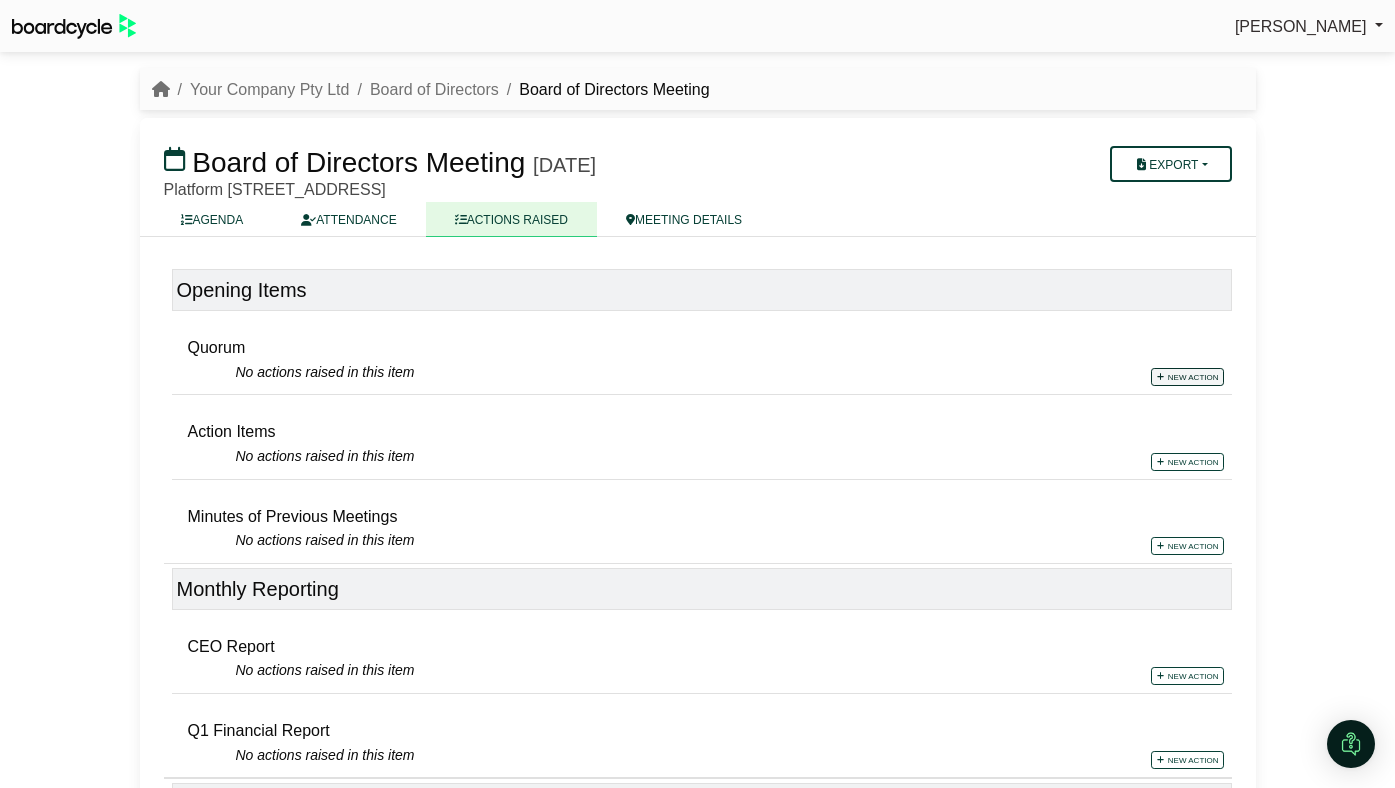 click on "New action" at bounding box center (1187, 377) 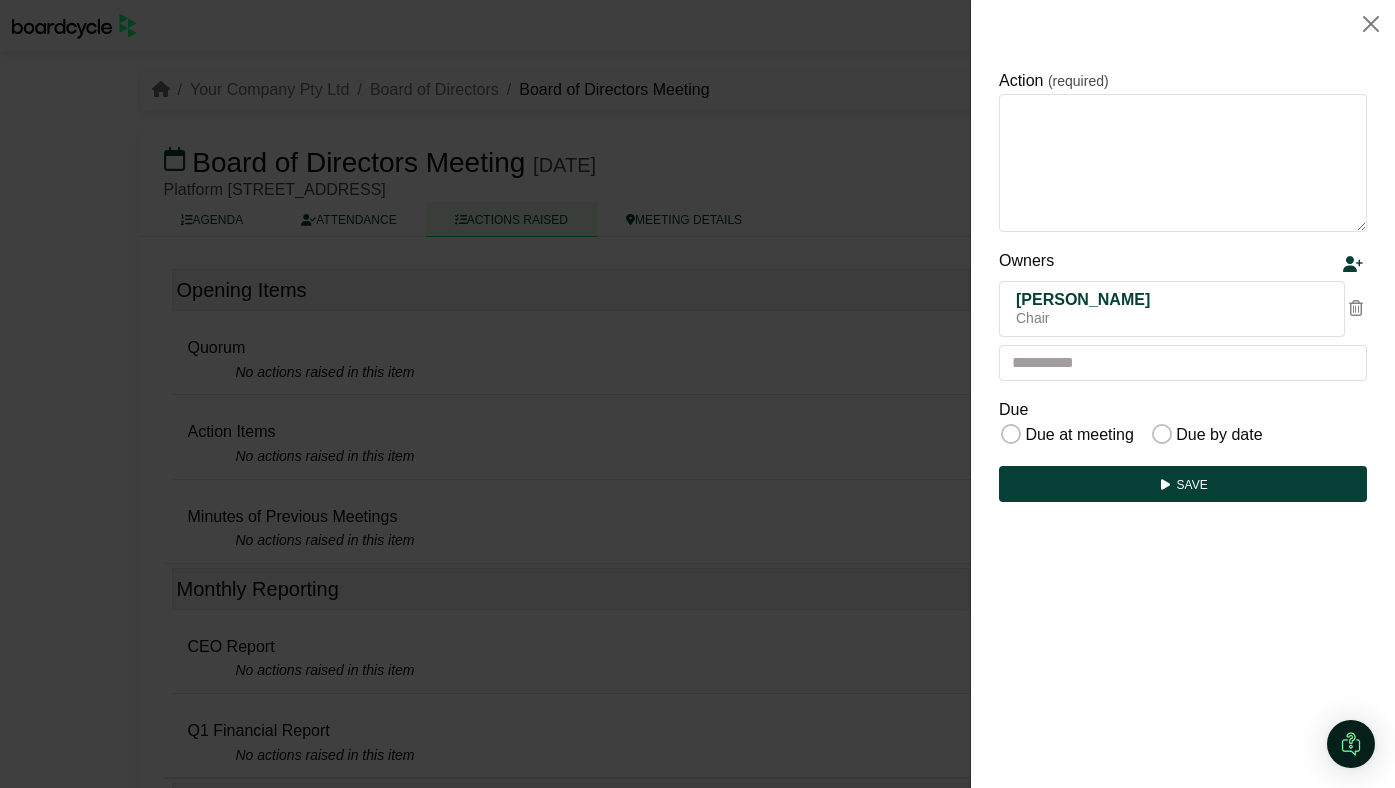 scroll, scrollTop: 0, scrollLeft: 0, axis: both 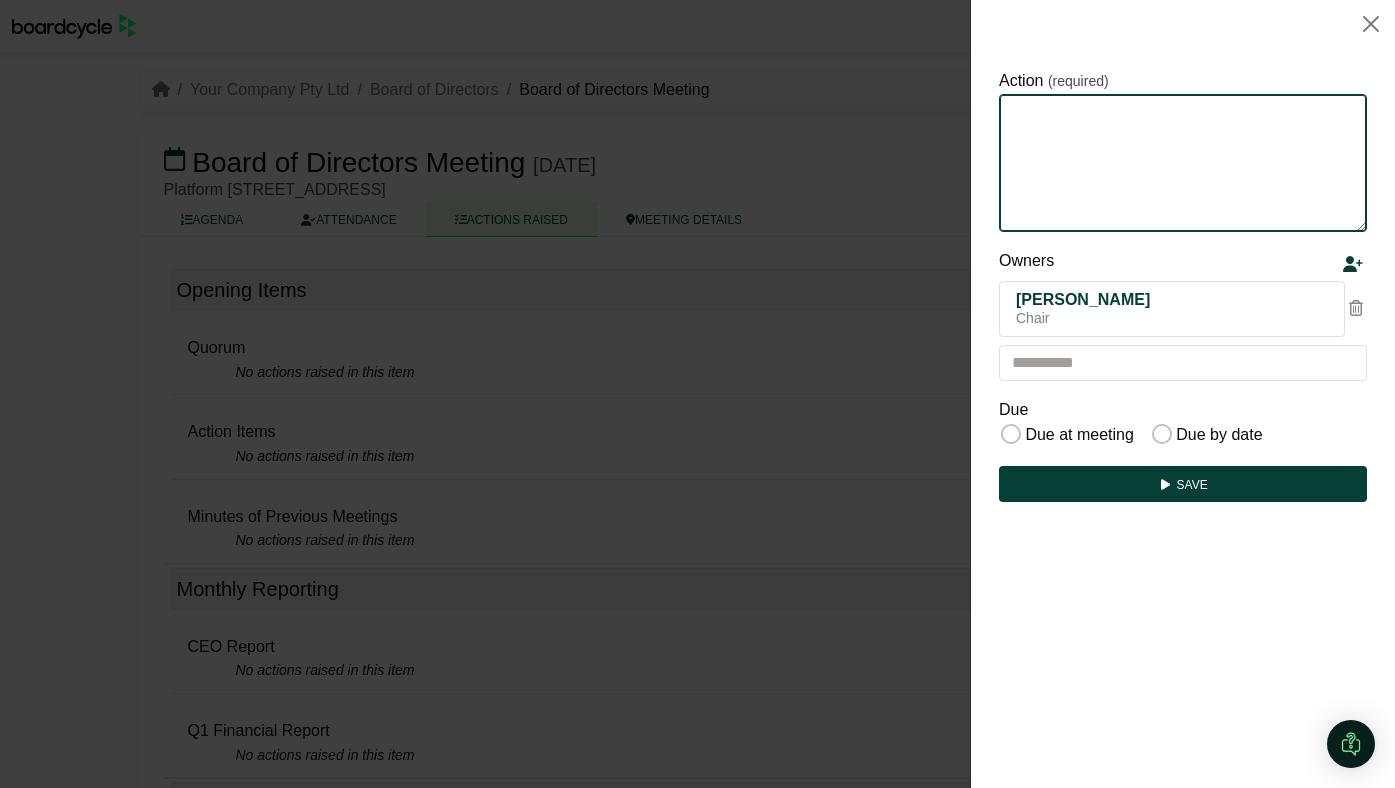 click on "Action" at bounding box center [1183, 163] 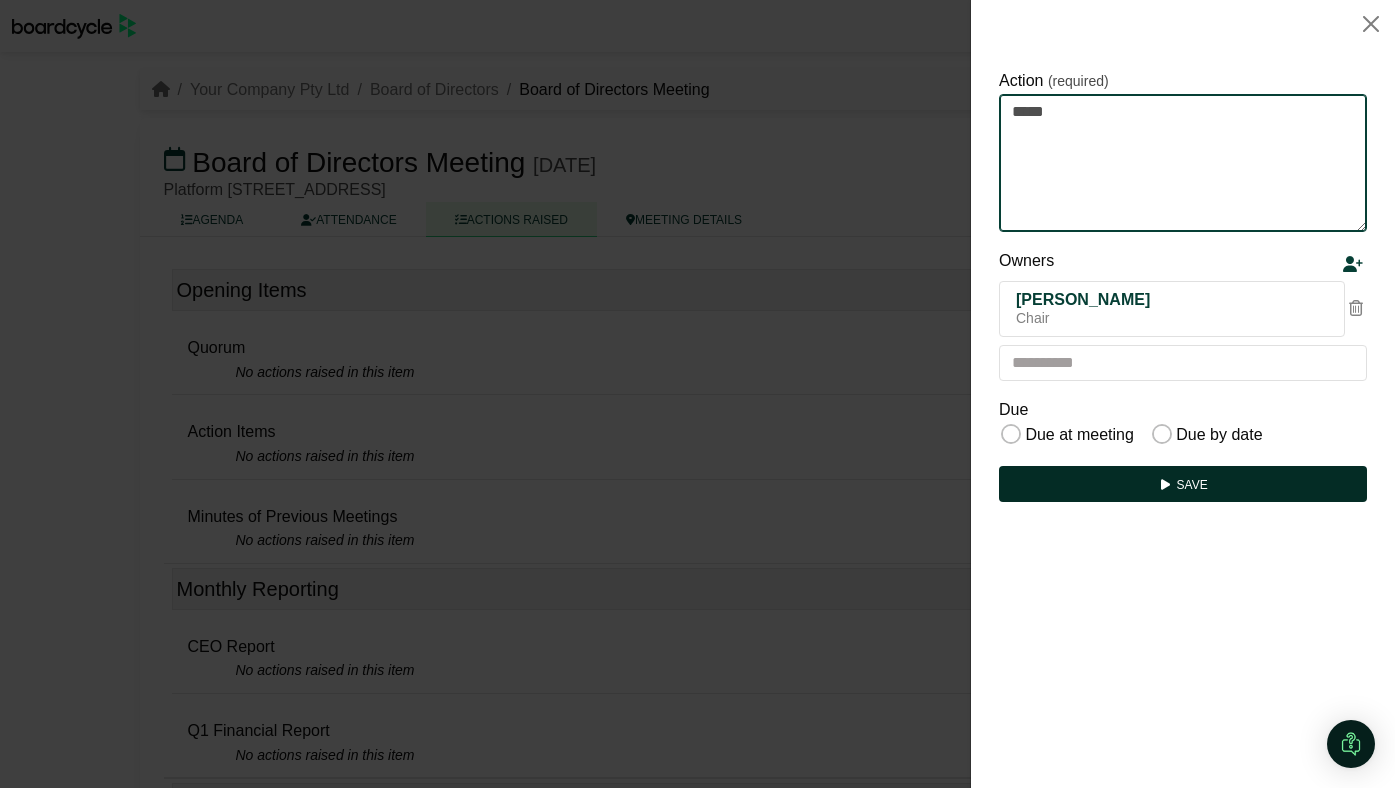 type on "*****" 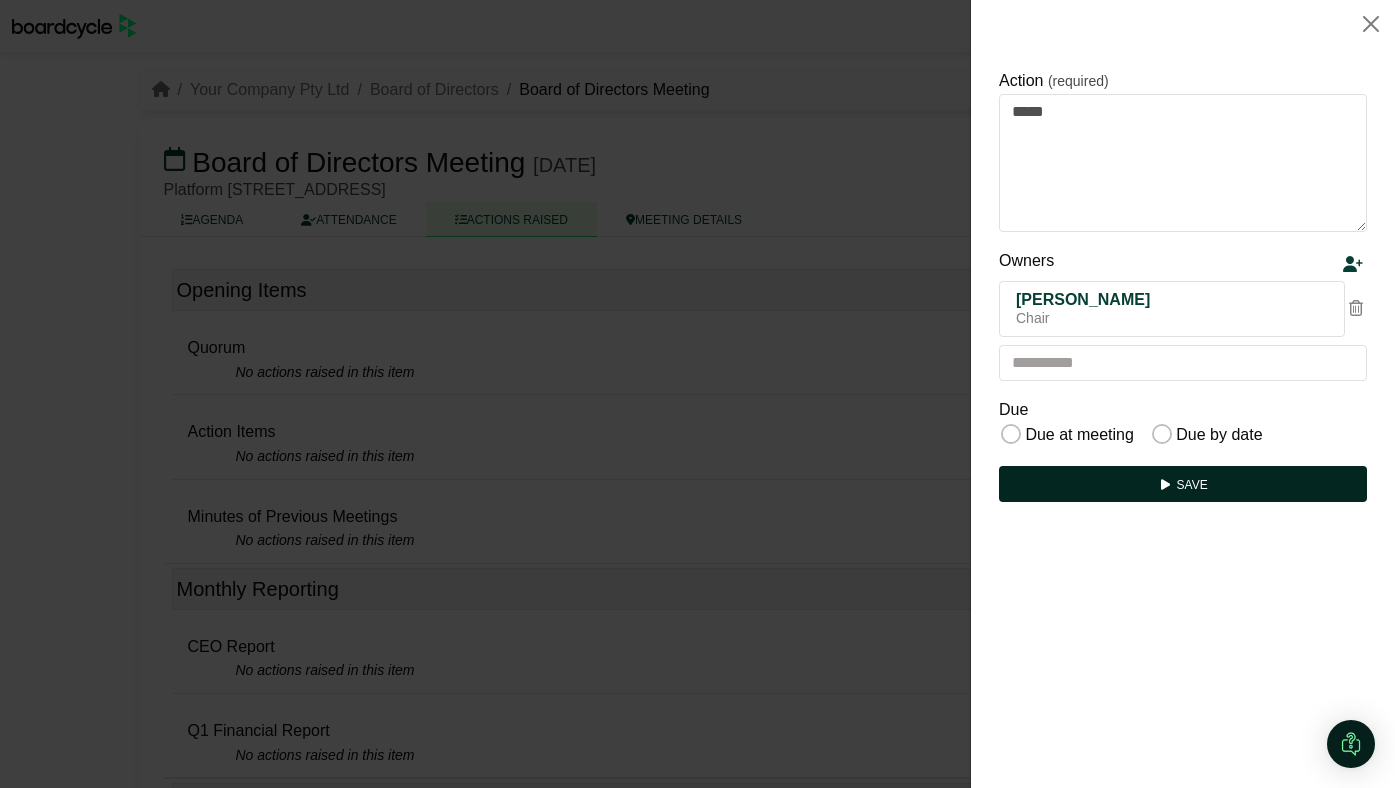 click on "Save" at bounding box center (1183, 484) 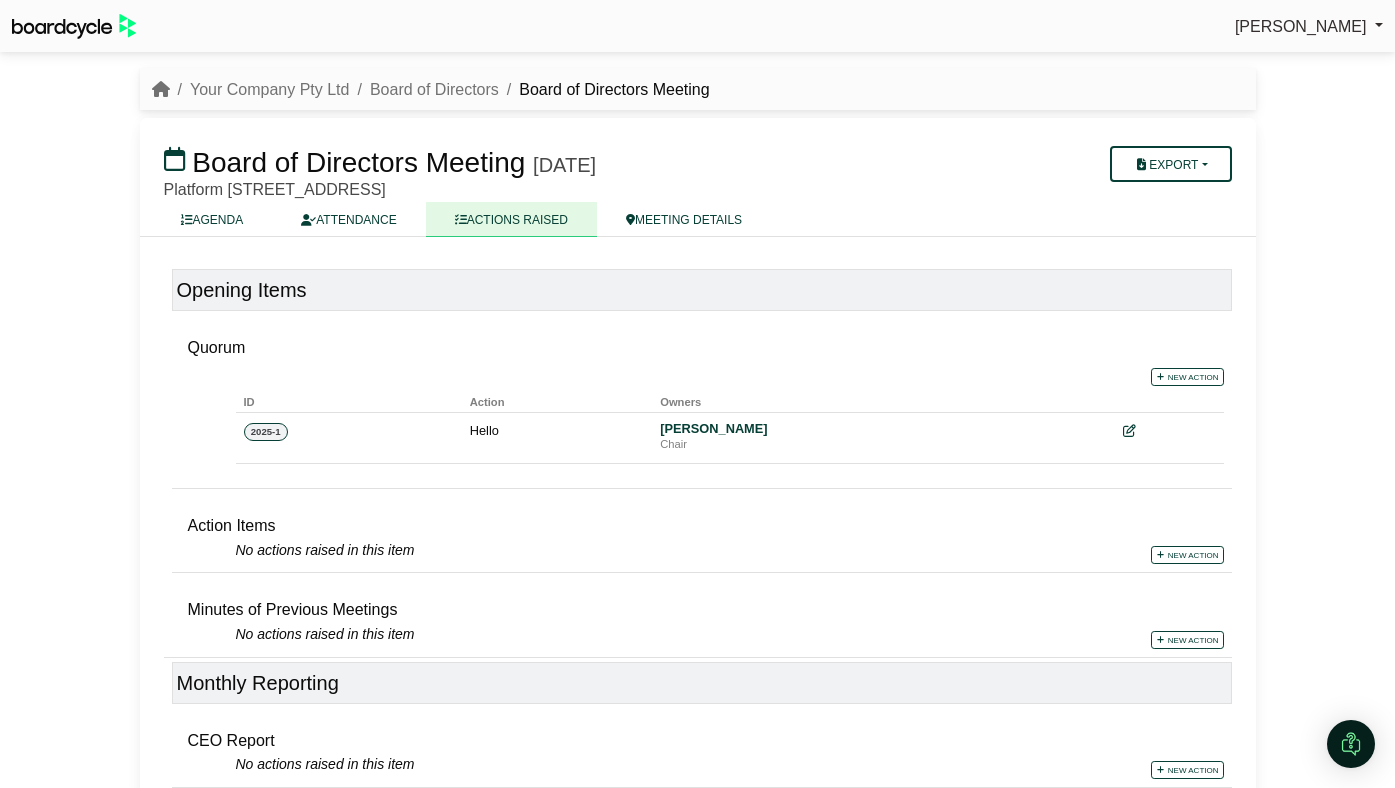 scroll, scrollTop: 0, scrollLeft: 0, axis: both 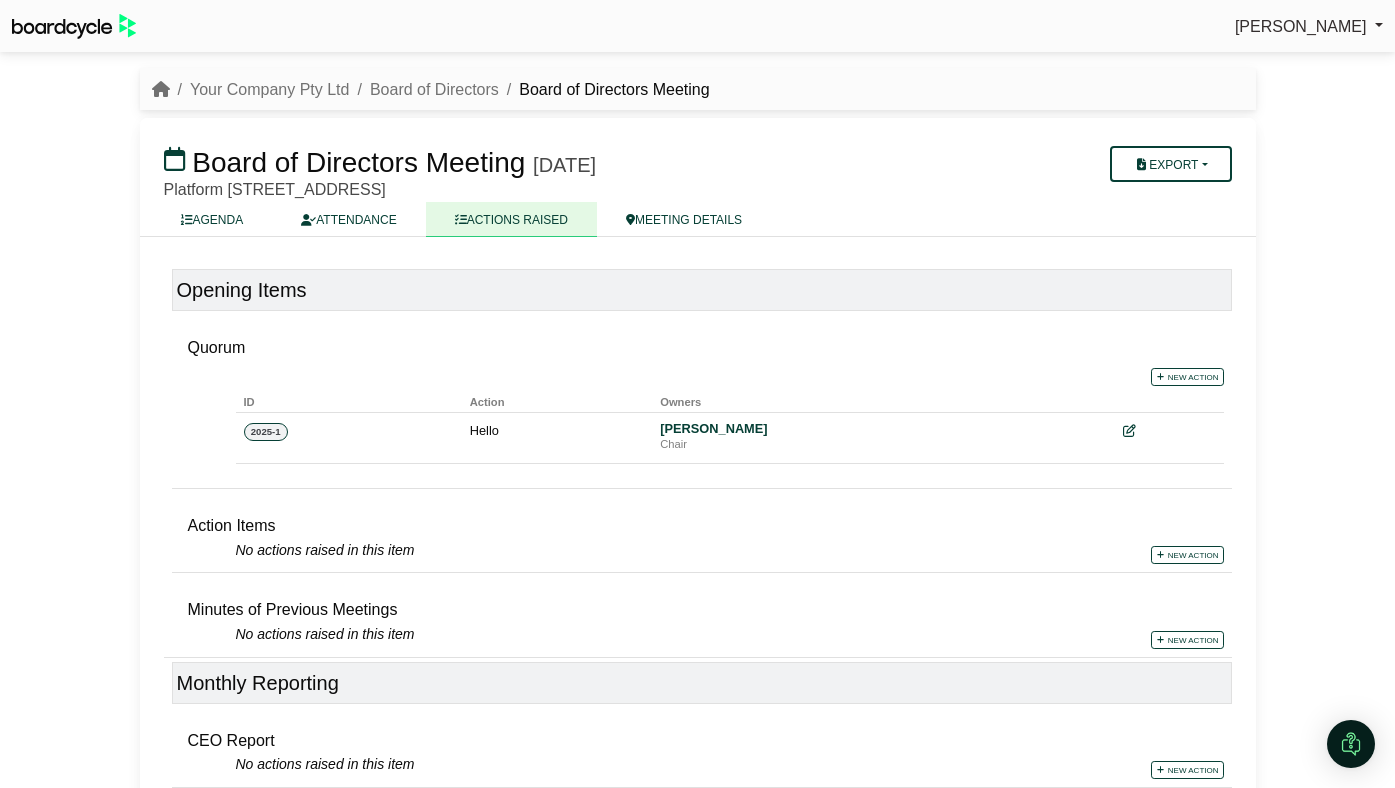 click on "[PERSON_NAME]
Sign Out
Your Company Pty Ltd
Board of Directors
Board of Directors Meeting
Board of Directors Meeting" at bounding box center (697, 394) 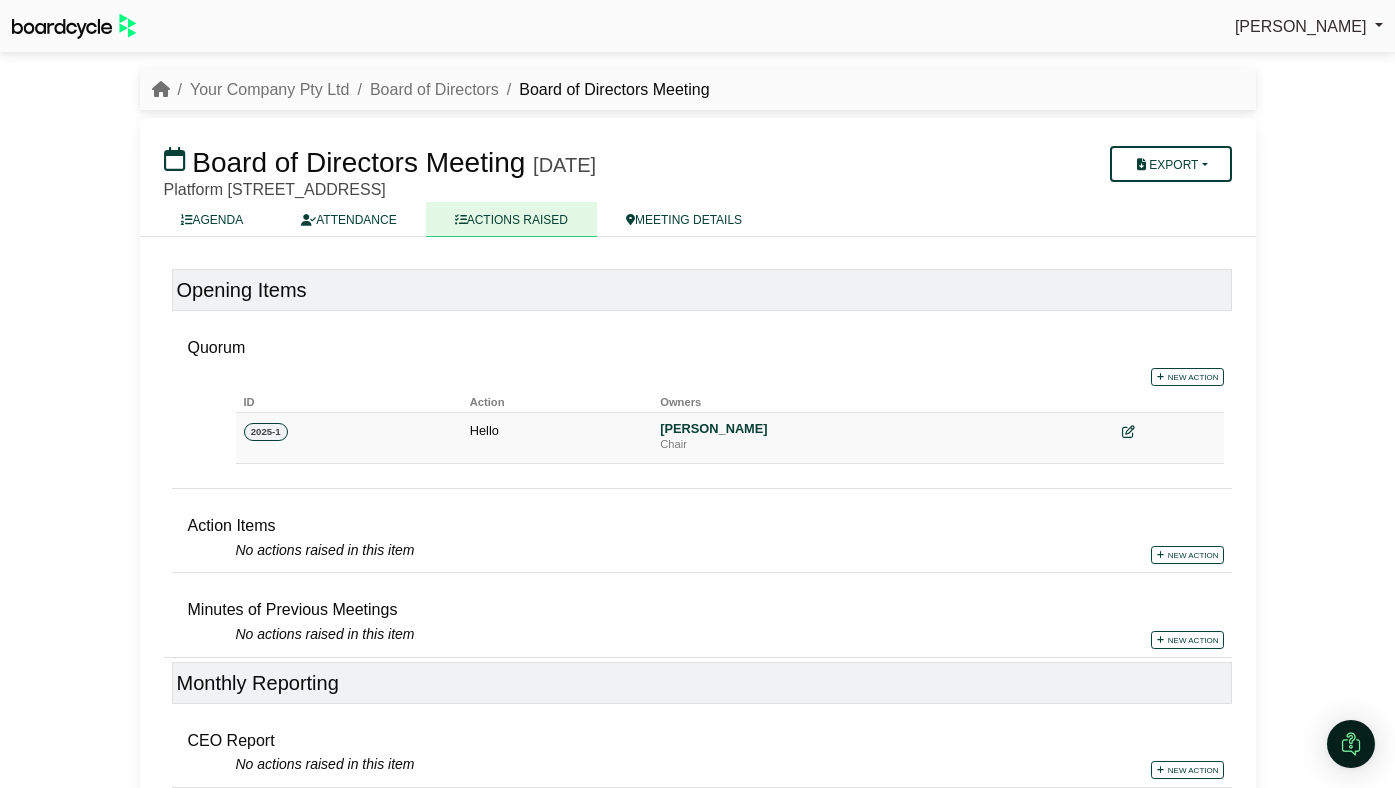 click at bounding box center [1128, 432] 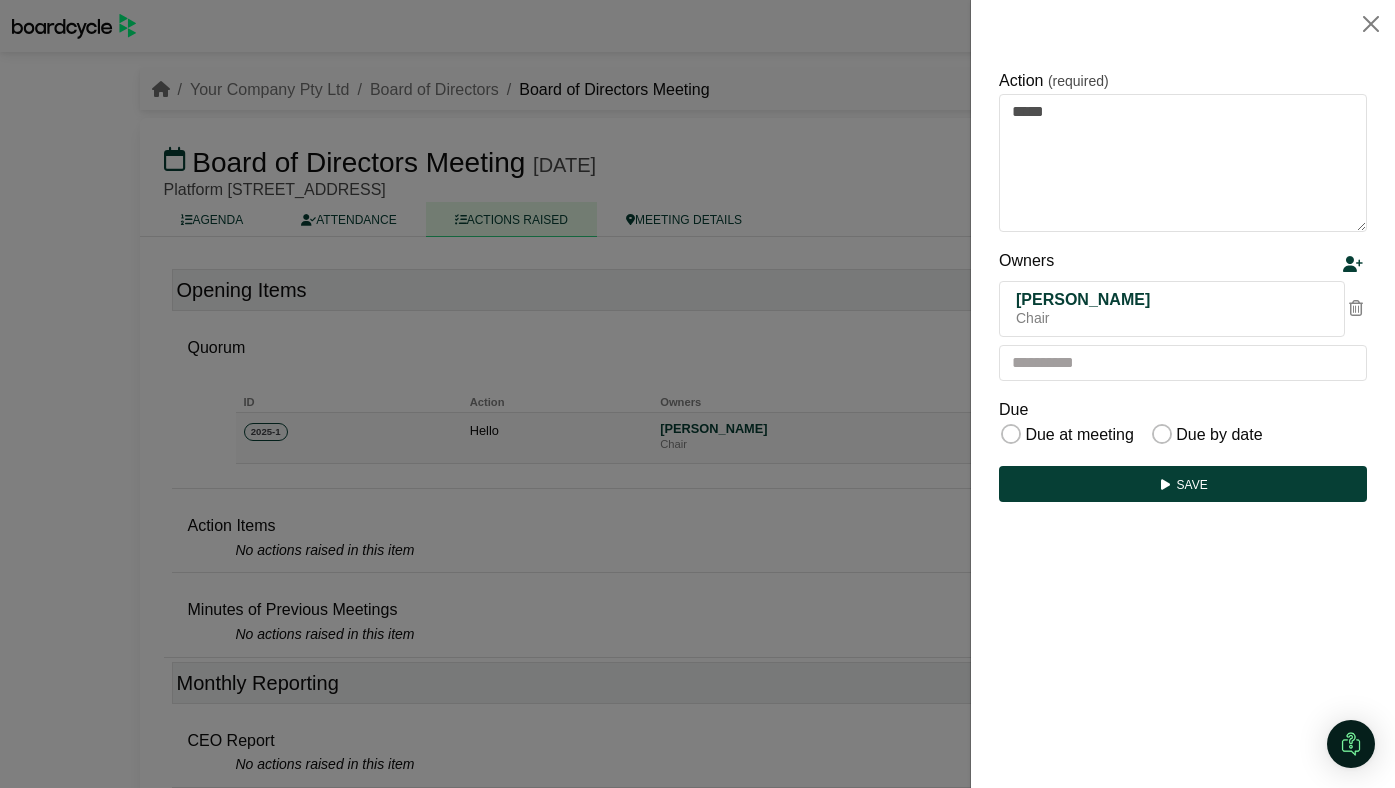 scroll, scrollTop: 0, scrollLeft: 0, axis: both 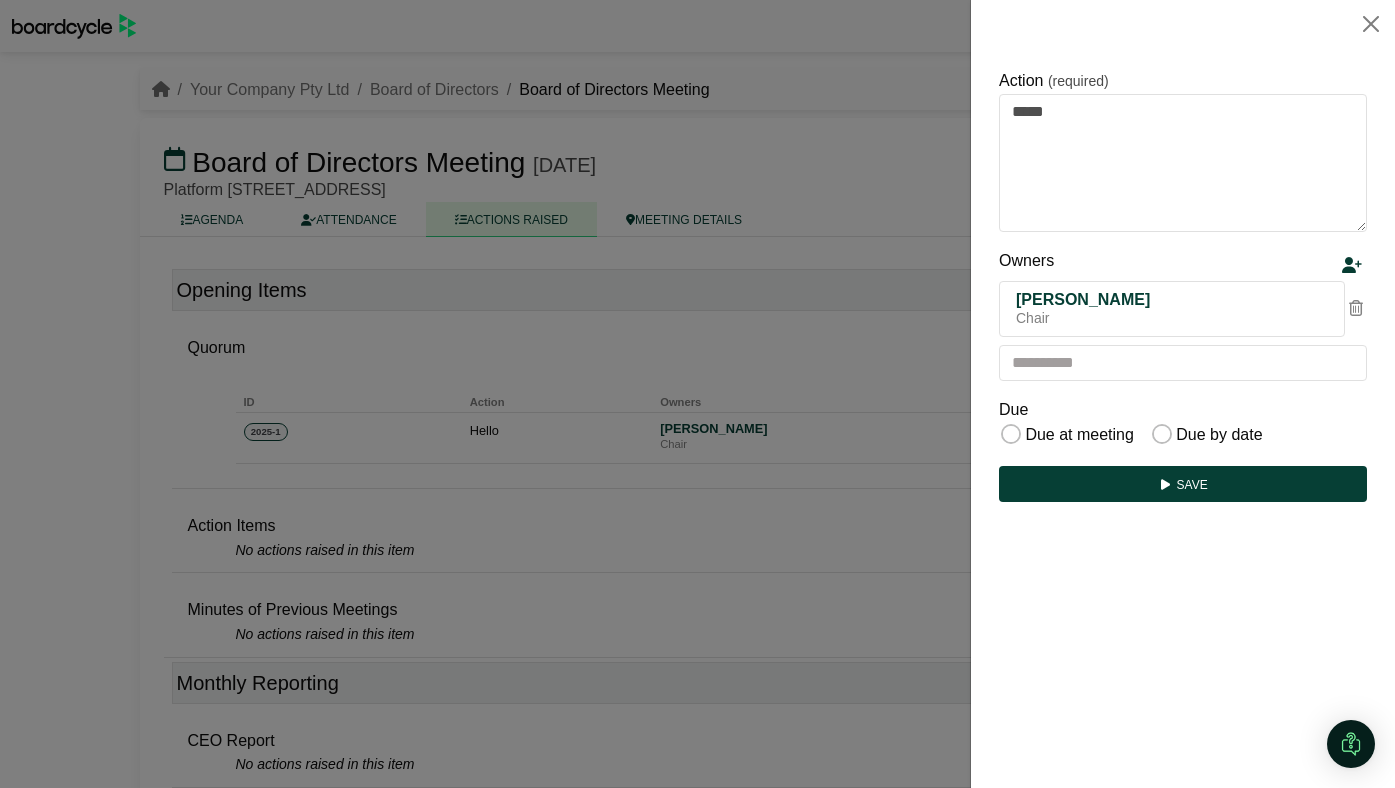 click at bounding box center [1352, 265] 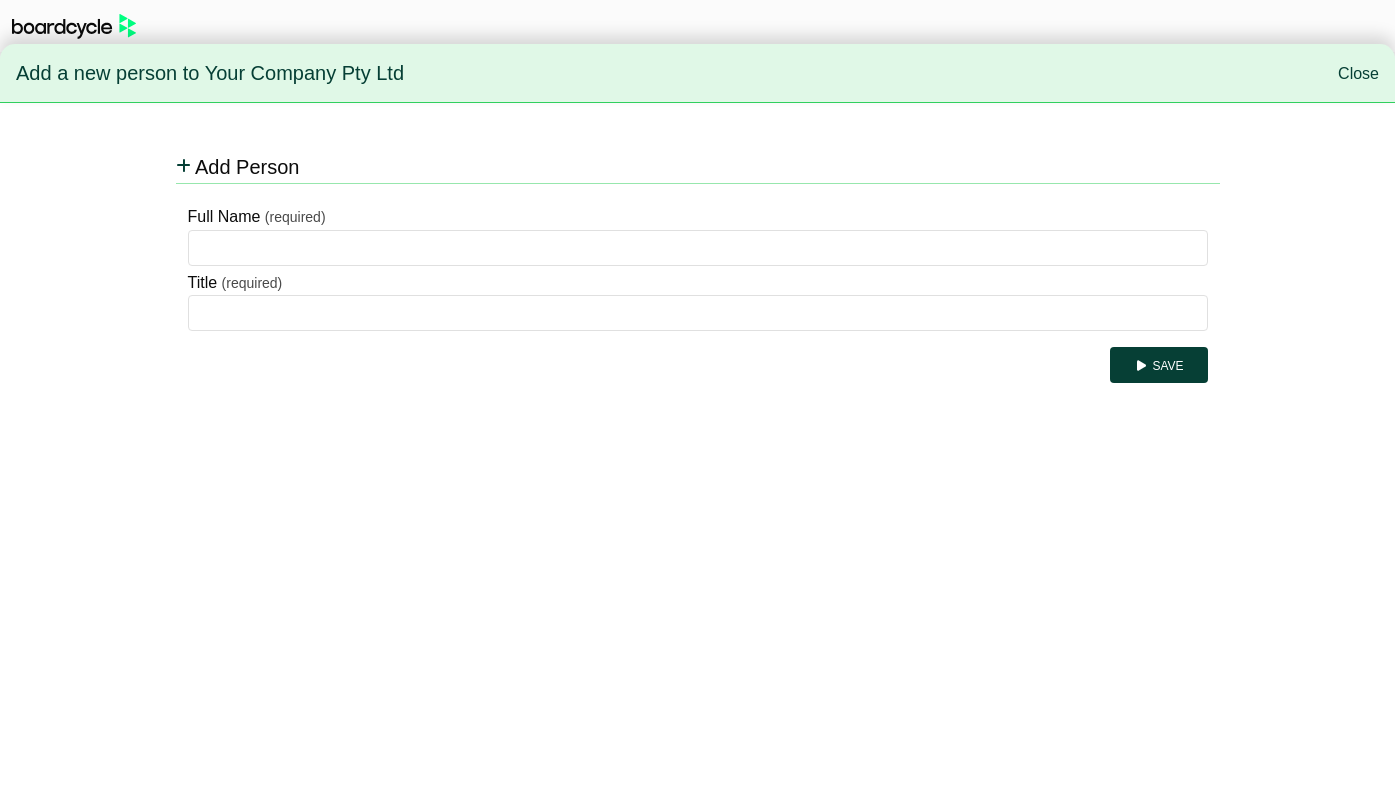 scroll, scrollTop: 0, scrollLeft: 0, axis: both 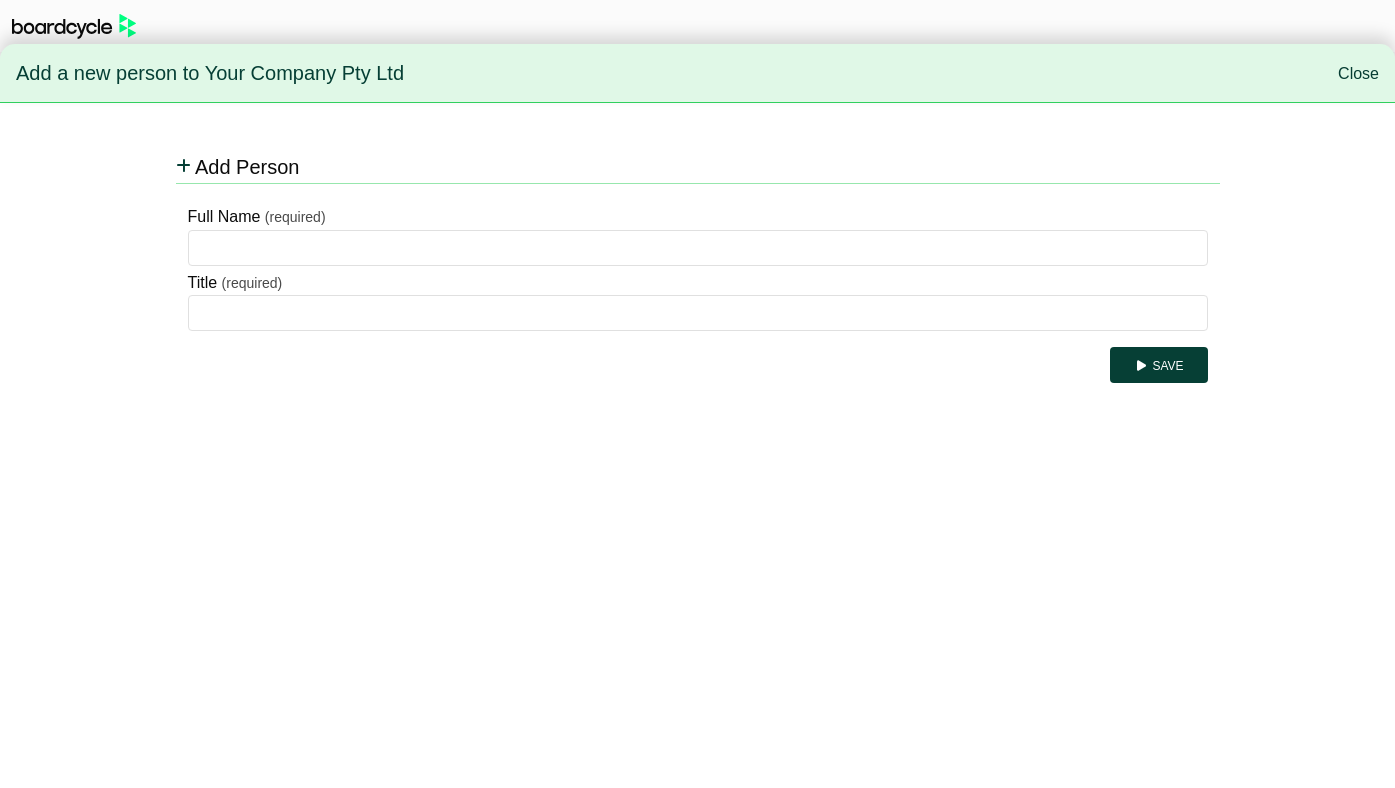 click on "Close" at bounding box center (1358, 73) 